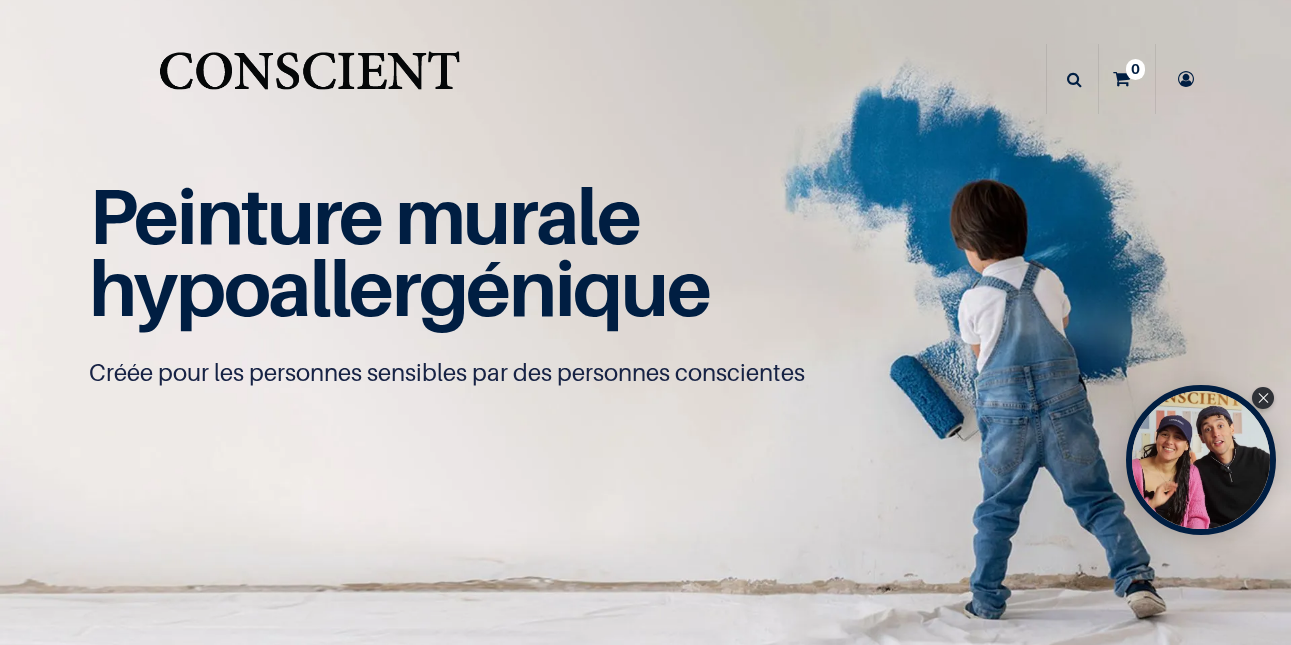 scroll, scrollTop: 0, scrollLeft: 0, axis: both 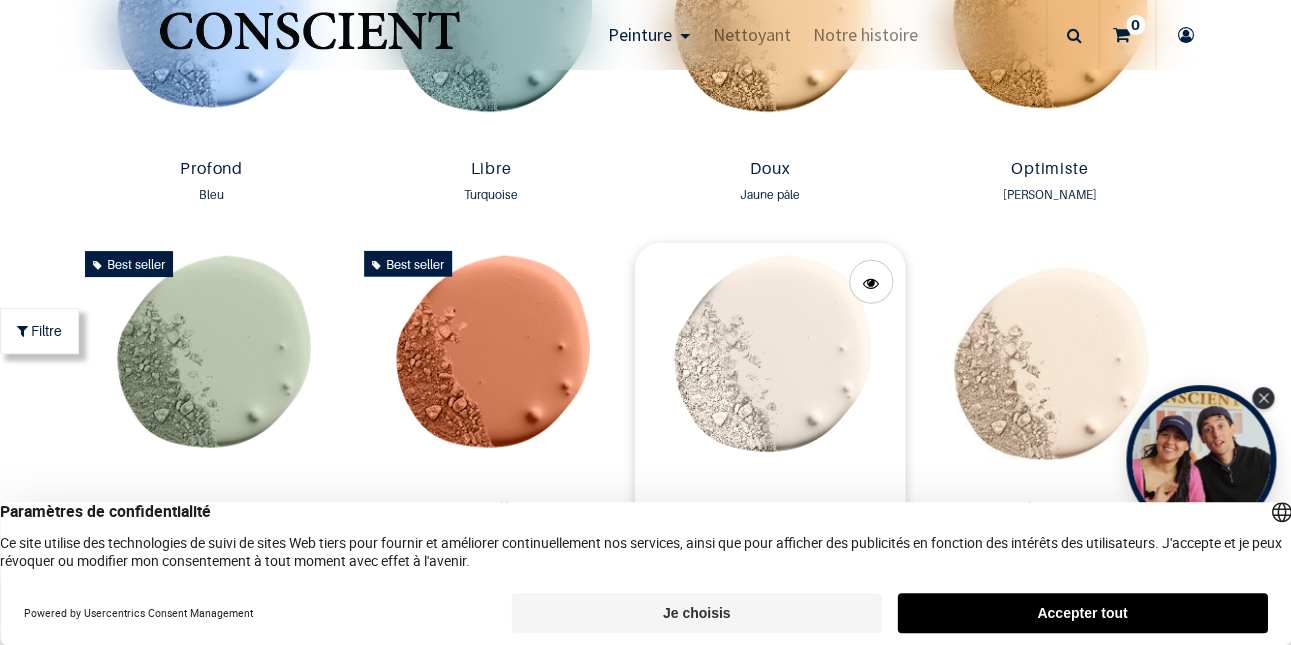 click at bounding box center [769, 367] 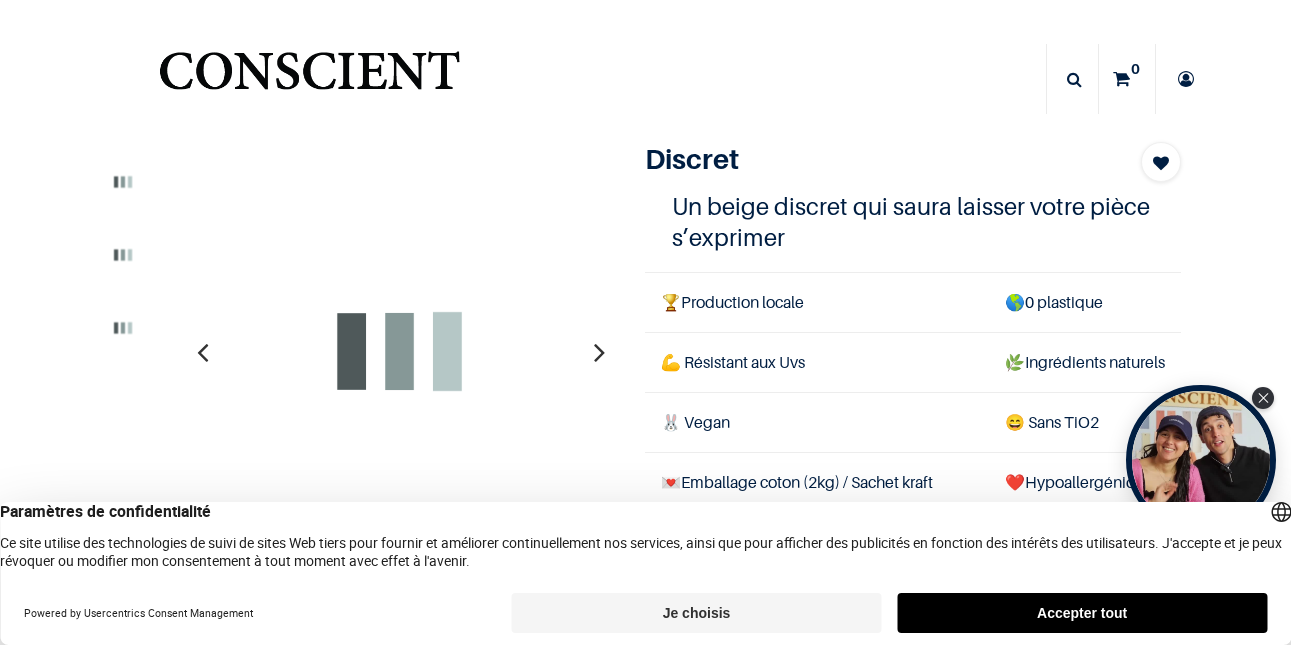 scroll, scrollTop: 0, scrollLeft: 0, axis: both 